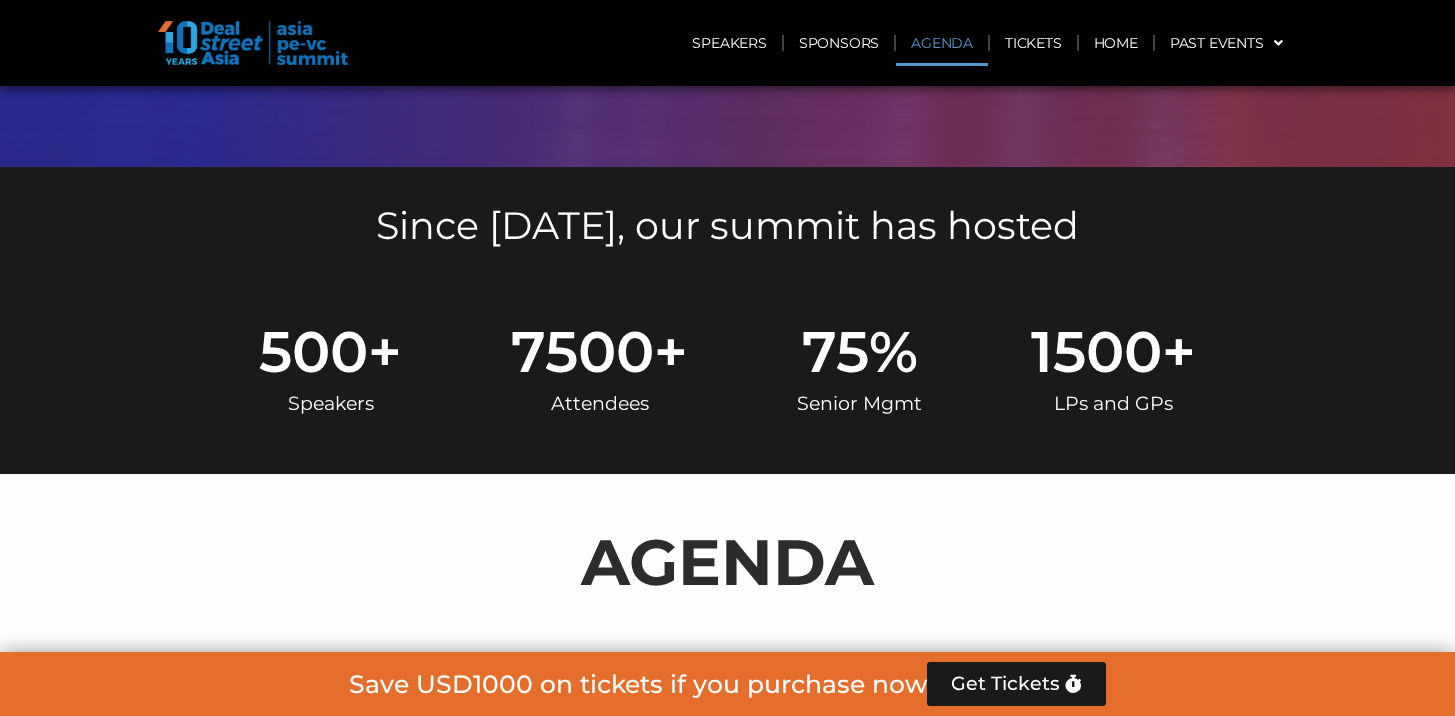 scroll, scrollTop: 852, scrollLeft: 0, axis: vertical 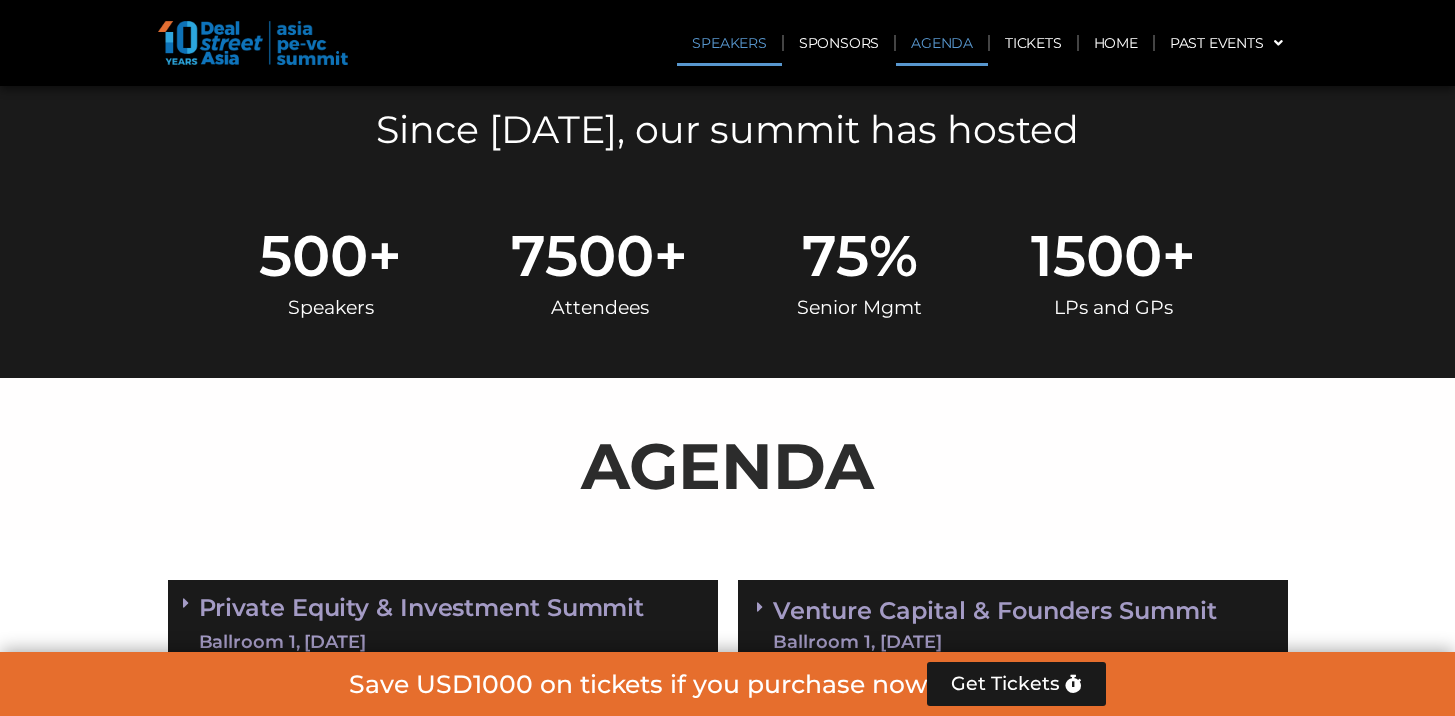 click on "Speakers" 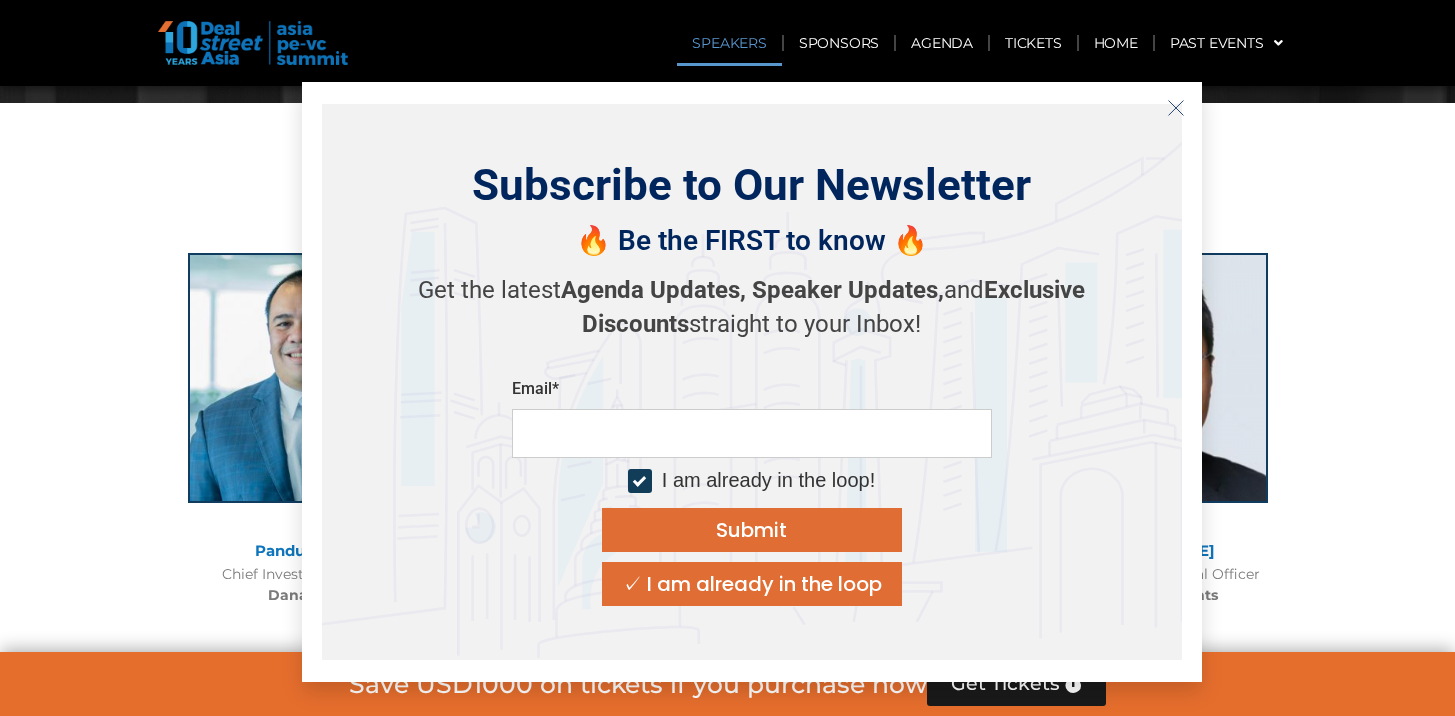 scroll, scrollTop: 2126, scrollLeft: 0, axis: vertical 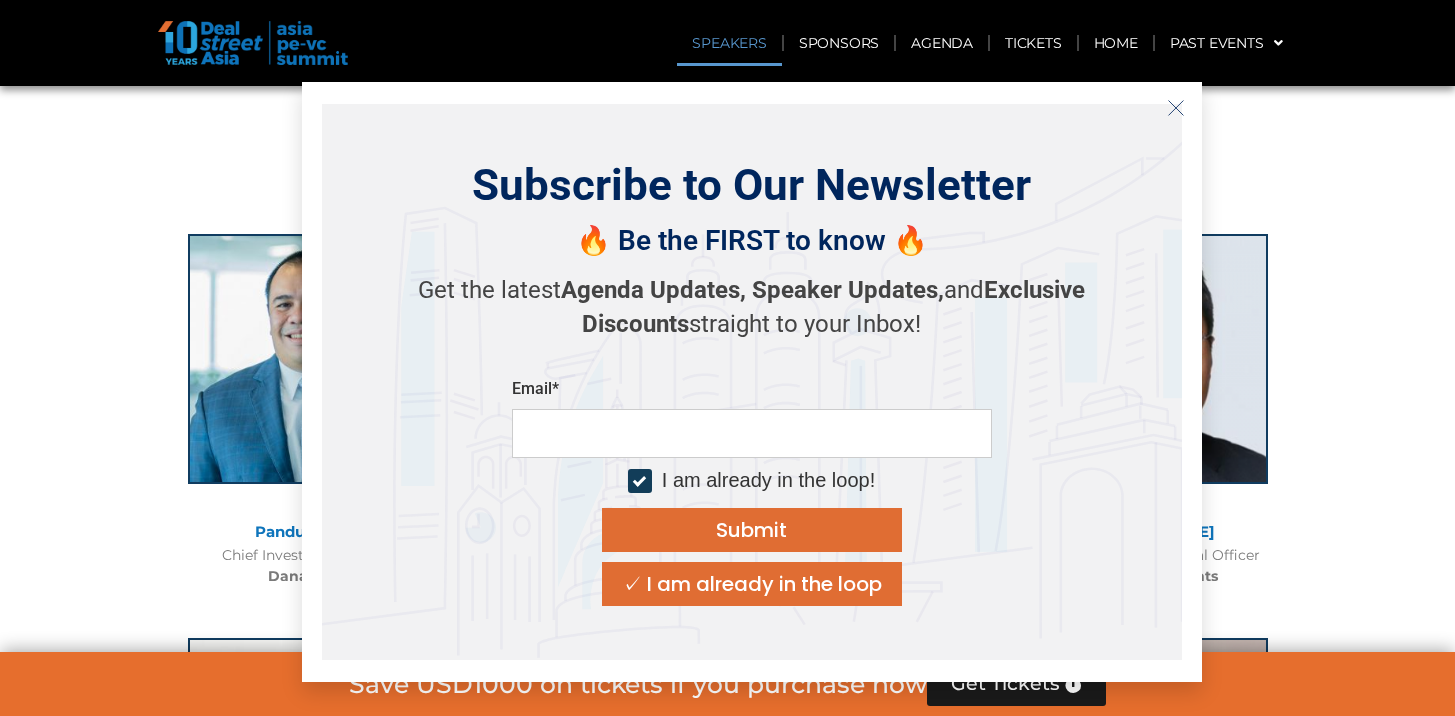 click 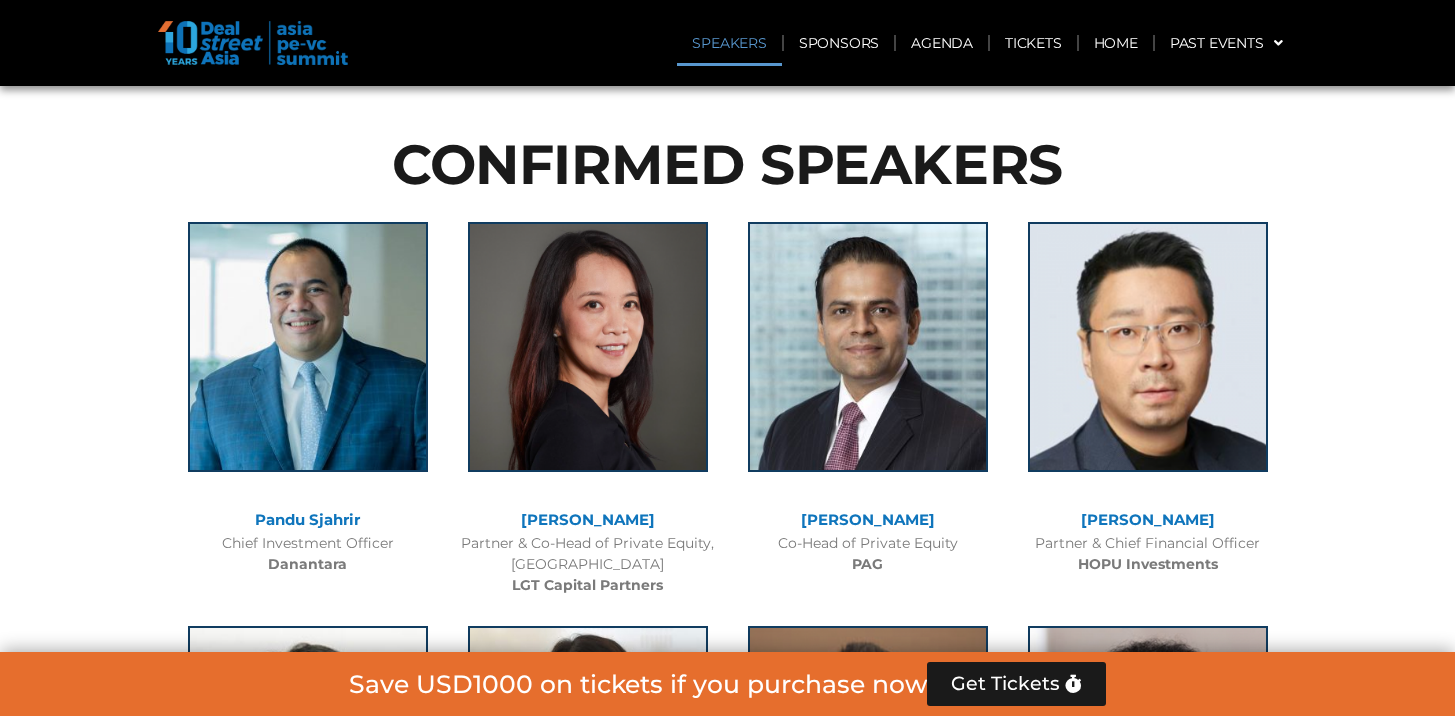 scroll, scrollTop: 2090, scrollLeft: 0, axis: vertical 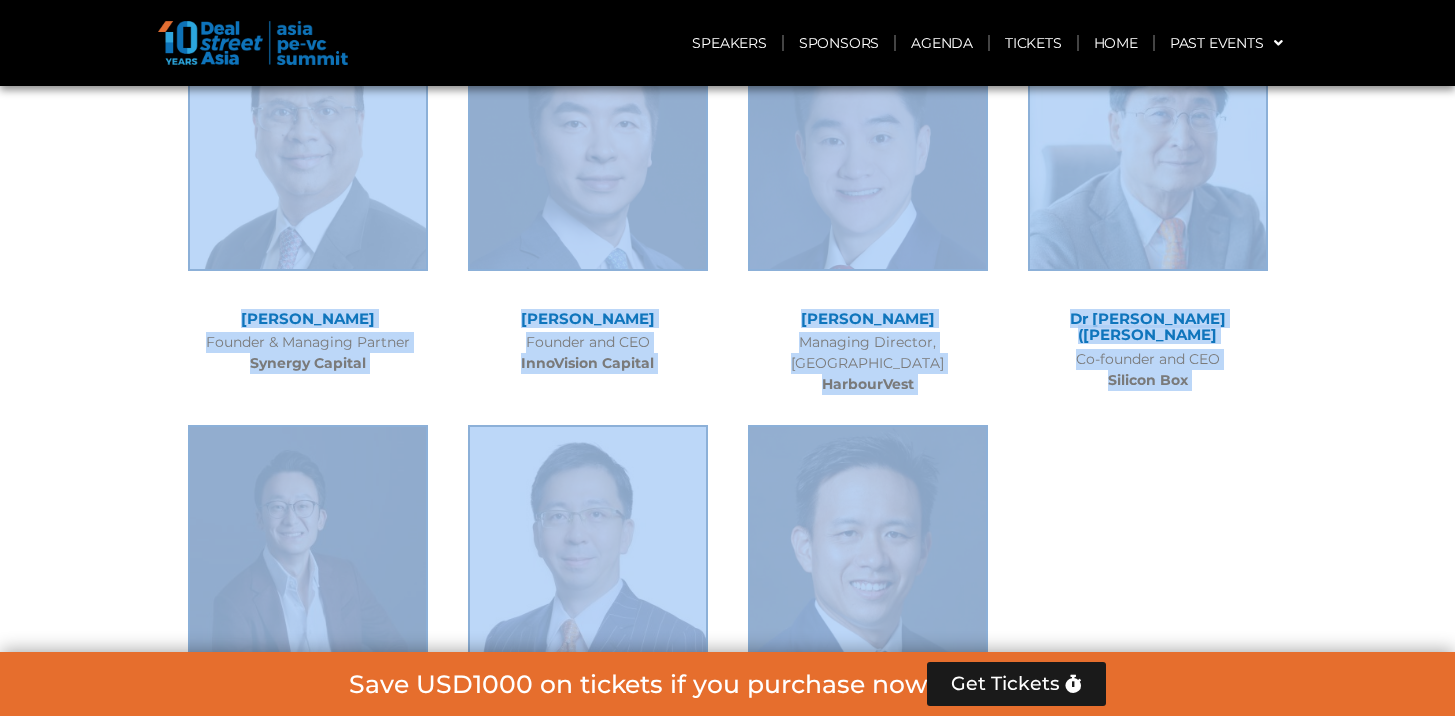drag, startPoint x: 174, startPoint y: 118, endPoint x: 1075, endPoint y: 556, distance: 1001.82086 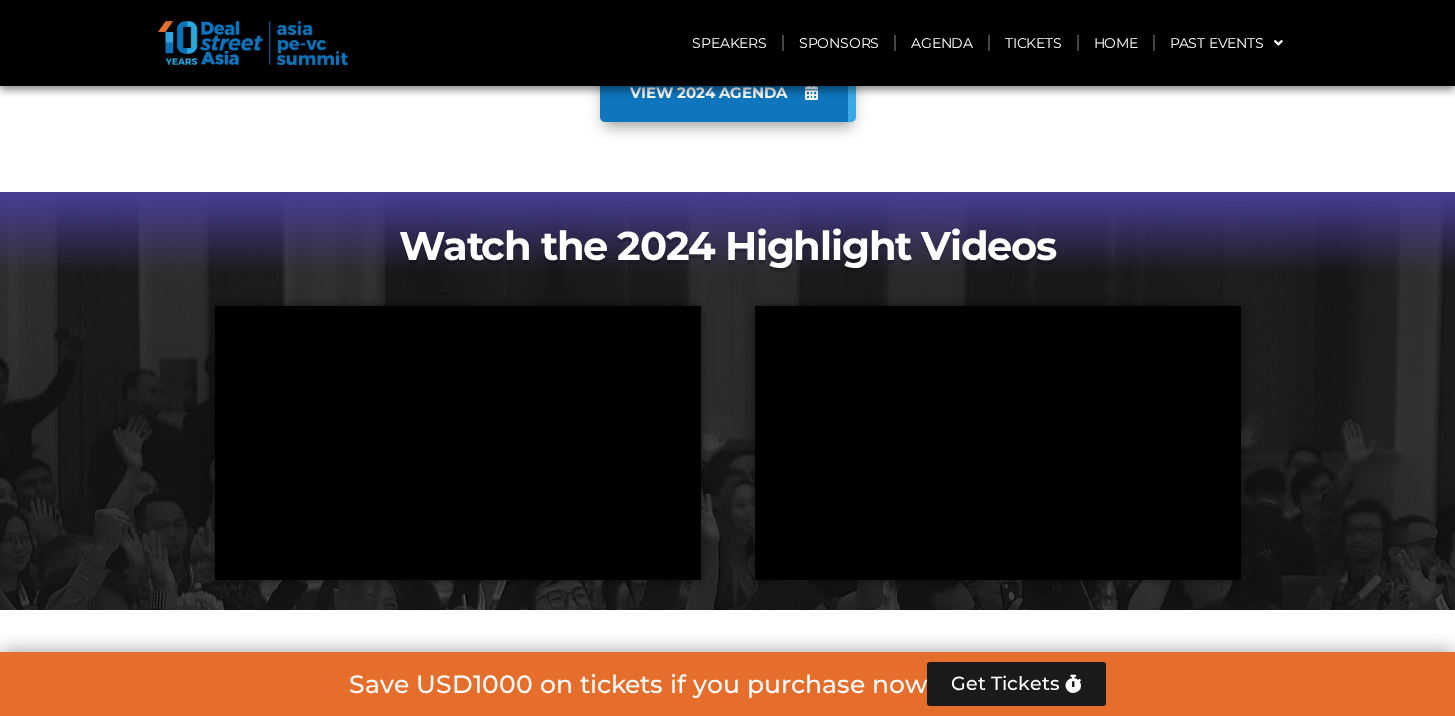 scroll, scrollTop: 1642, scrollLeft: 0, axis: vertical 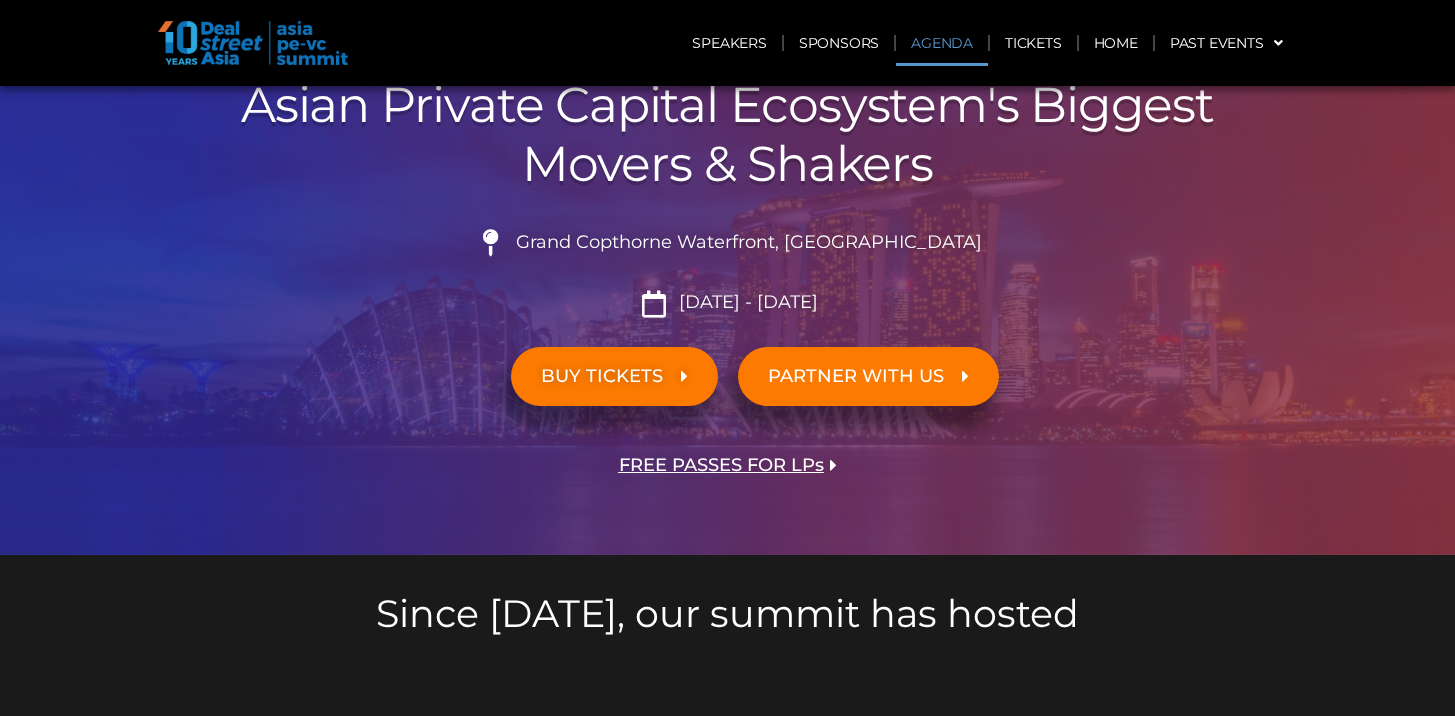 click on "Agenda" 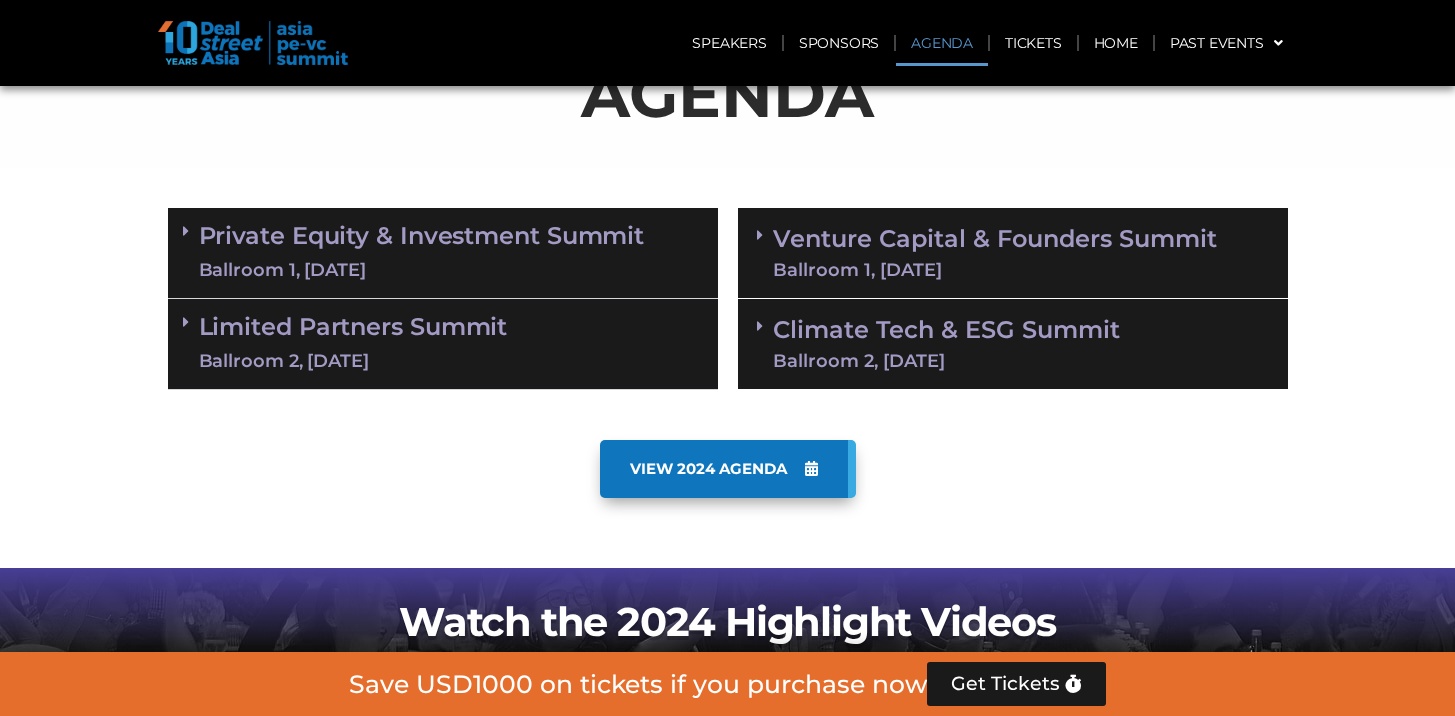 scroll, scrollTop: 1007, scrollLeft: 0, axis: vertical 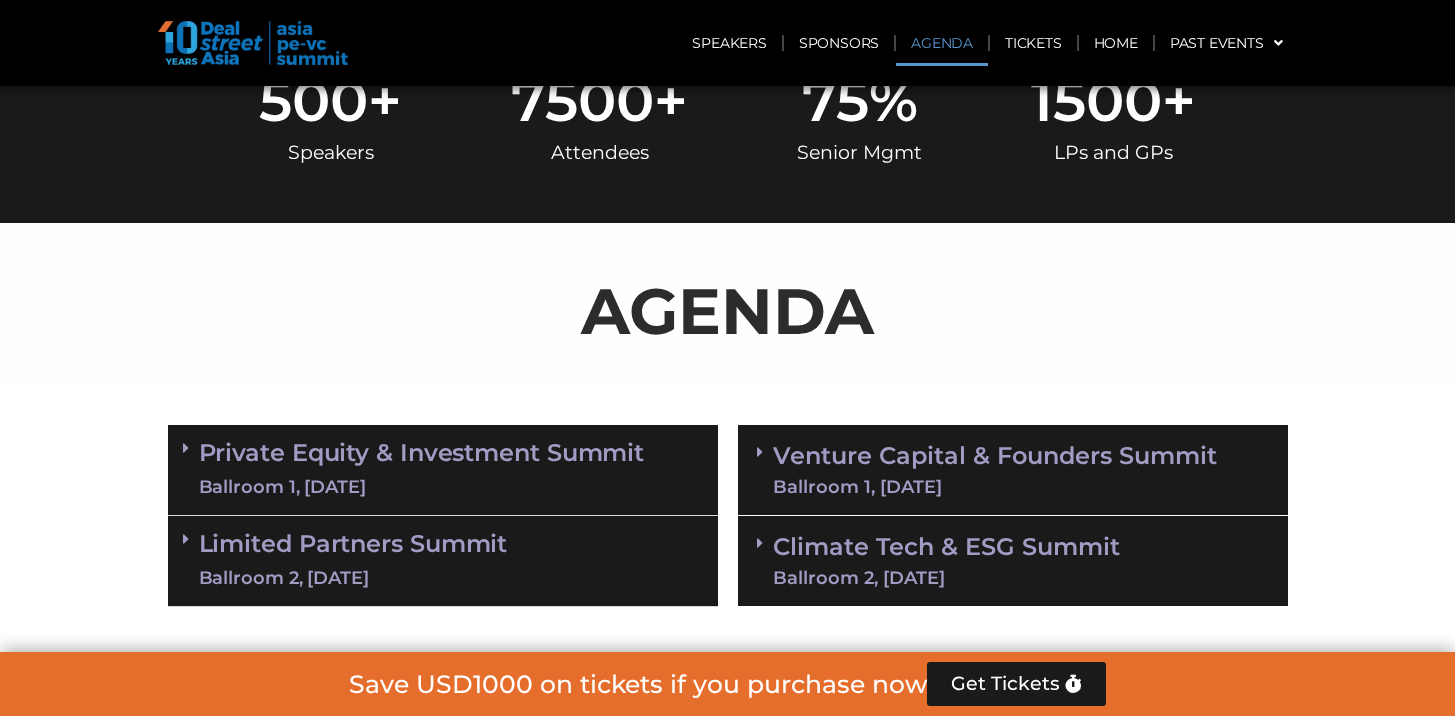 drag, startPoint x: 181, startPoint y: 286, endPoint x: 882, endPoint y: 360, distance: 704.895 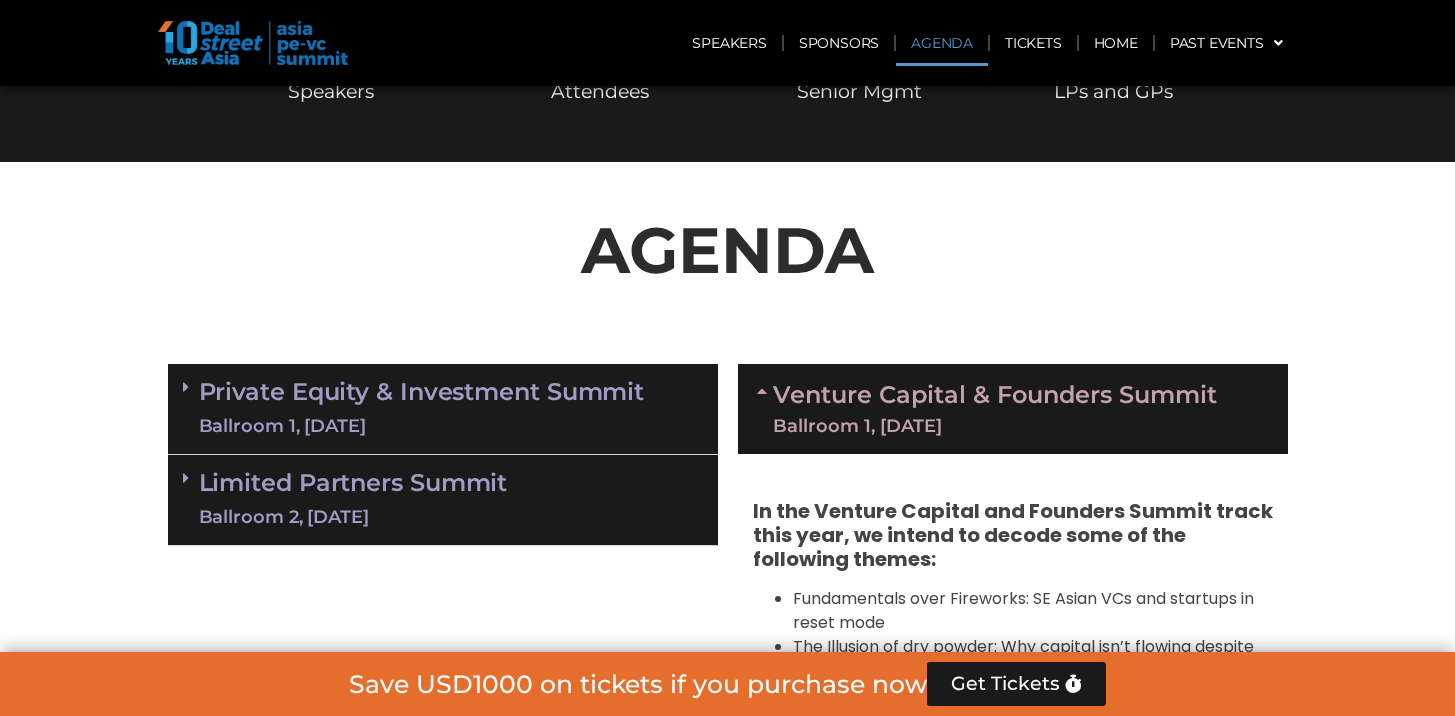 click on "Private Equity & Investment Summit  Ballroom 1, [DATE]" at bounding box center (443, 409) 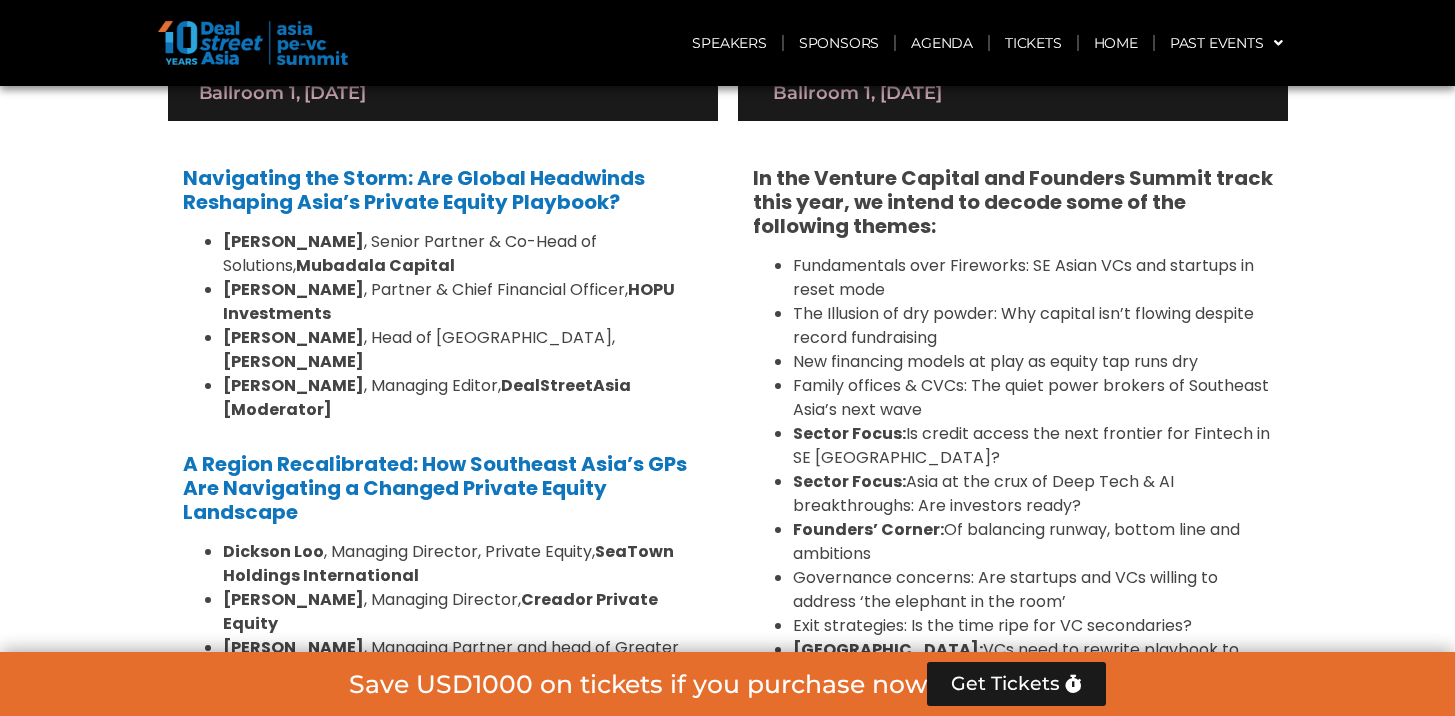 scroll, scrollTop: 1604, scrollLeft: 0, axis: vertical 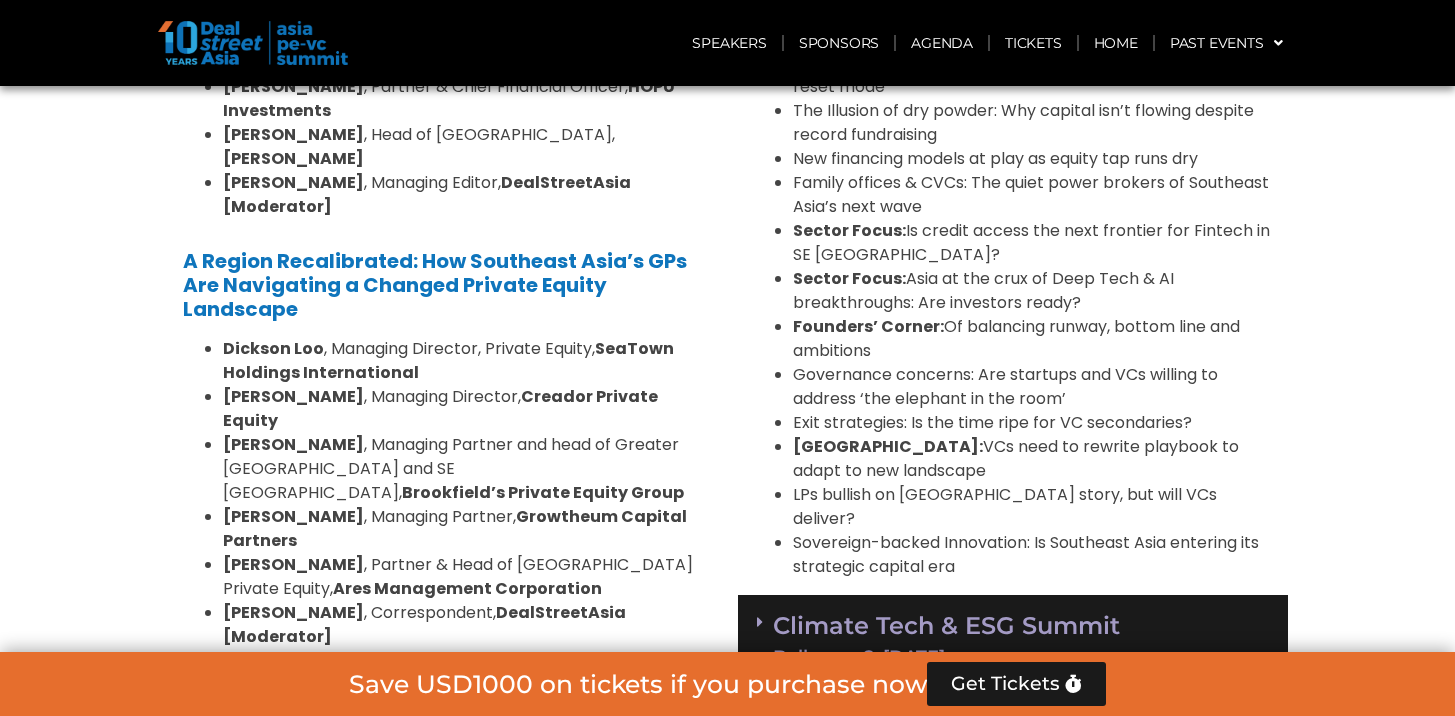 click on "Climate Tech & ESG Summit  Ballroom 2, [DATE]" at bounding box center (1013, 640) 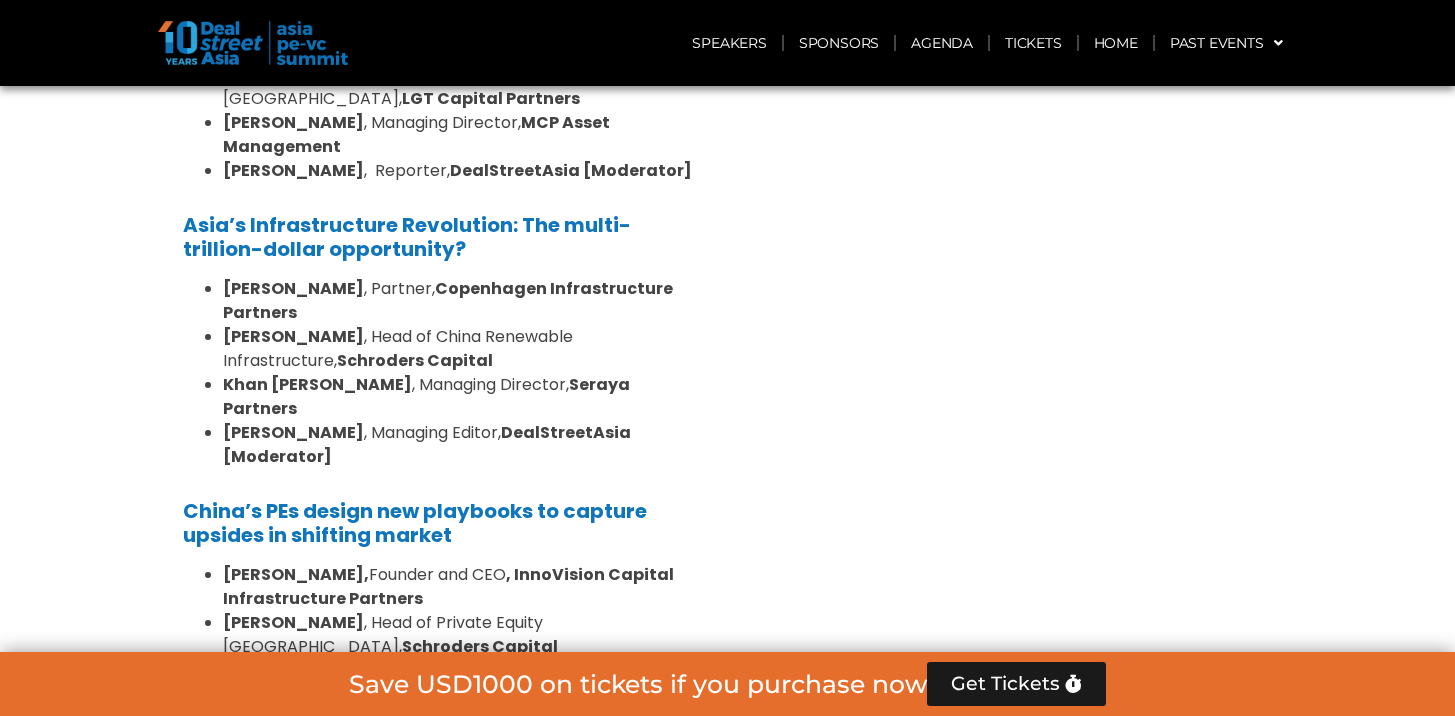 click on "Limited Partners [GEOGRAPHIC_DATA] 2, [DATE]" at bounding box center (443, 880) 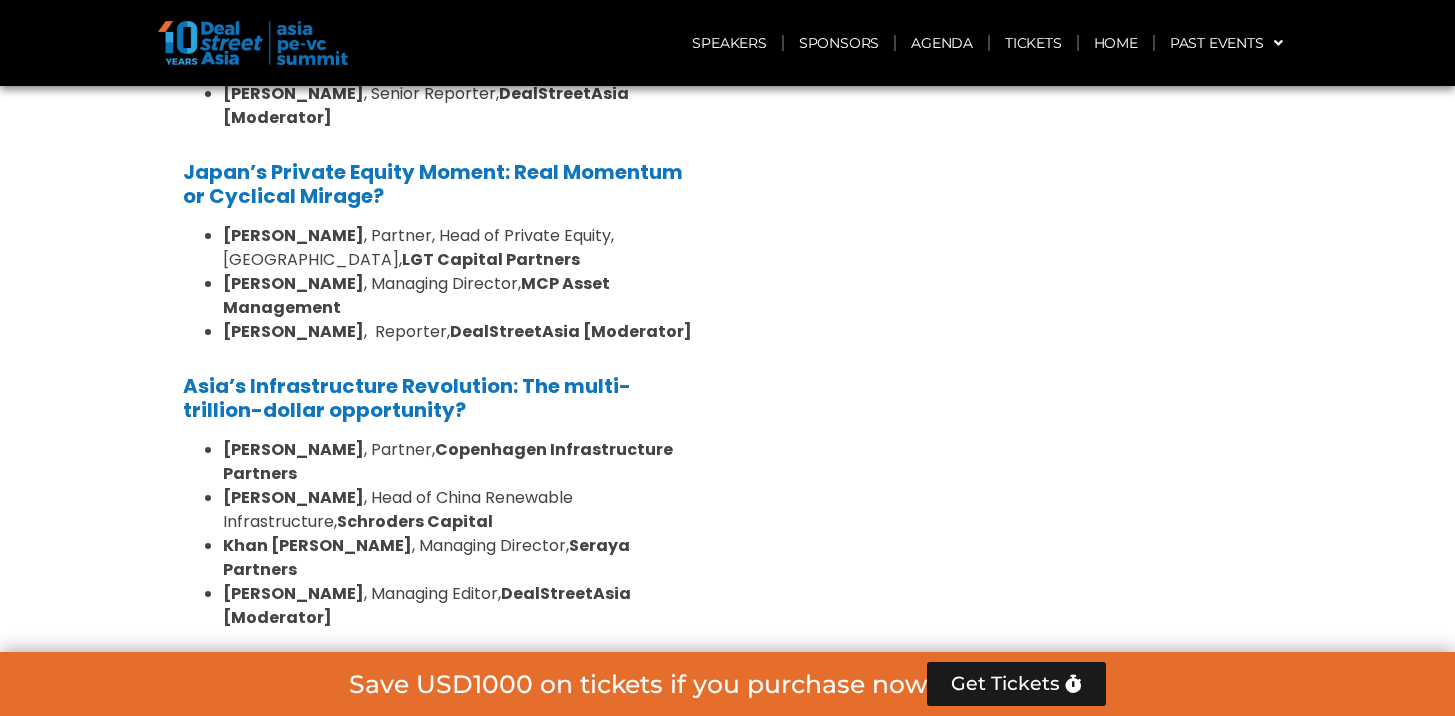 scroll, scrollTop: 3048, scrollLeft: 0, axis: vertical 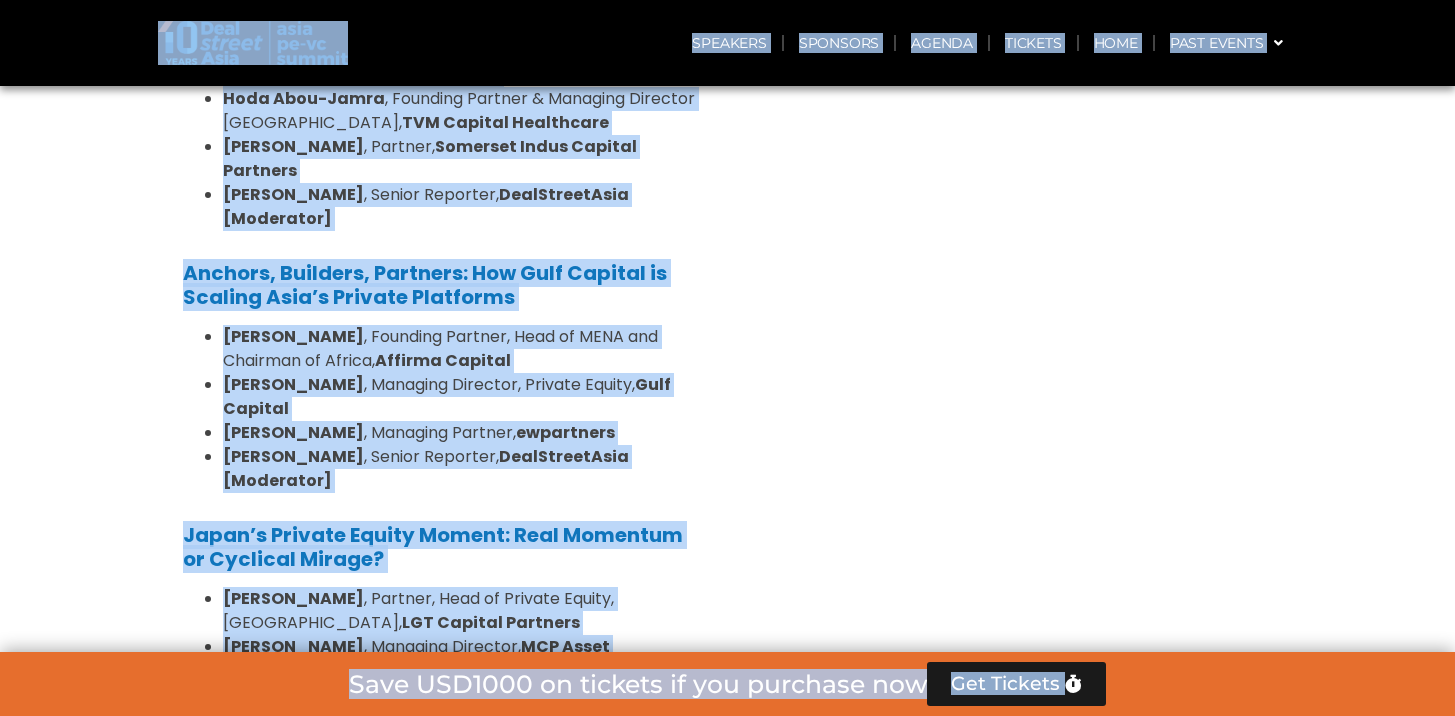 copy on "Skip to content
Speakers
Sponsors
Agenda
Tickets
Home
Past Events
JKT 2025
SG 2024
JKT 2024
SG 2023
JKT 2023
SG 2022
JKT 2022 (Virtual)
SG 2021 (Virtual)
SG 2020 (Virtual)
JKT 2020
SG 2019
JKT 2019
Menu
Speakers
Sponsors
Agenda
Tickets
Home
Past Events
JKT 2025
SG 2024
JKT 2024
SG 2023
JKT 2023
SG 2022
JKT 2022 (Virtual)
SG 2021 (Virtual)
SG 2020 (Virtual)
JKT 2020
SG 2019
JKT 2019
Speakers
Sponsors
Agenda
Tickets
Home
Past Events
JKT 2025
SG 2024
JKT 2024
SG 2023
JKT 2023
SG 2022
JKT 2022 (Virtual)
SG 2021 (Virtual)
SG 2020 (Virtual)
JKT 2020
SG 2019
JKT 2019
Menu
Speakers
Sponsors
Agenda
Tickets
Home
Past Events
JKT 2025
SG 2024
JKT 2024
SG 2023
JKT 2023
SG 2022
JKT 2022 (Virtual)
SG 2021 (Virtual)
SG 2020 (Virtual)
JKT 2020
SG 2019
JKT 2019
ASIA PE-VC Summit 2025
Disco..." 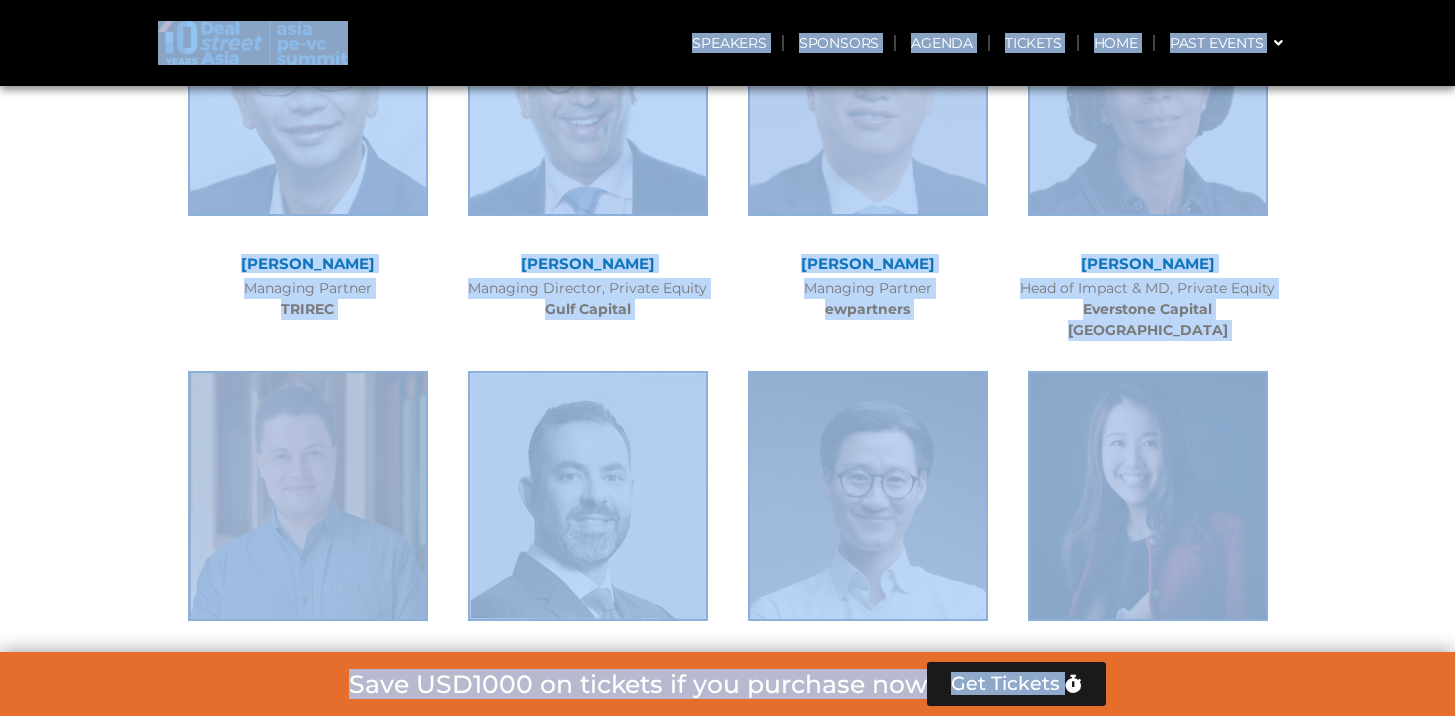 scroll, scrollTop: 10094, scrollLeft: 0, axis: vertical 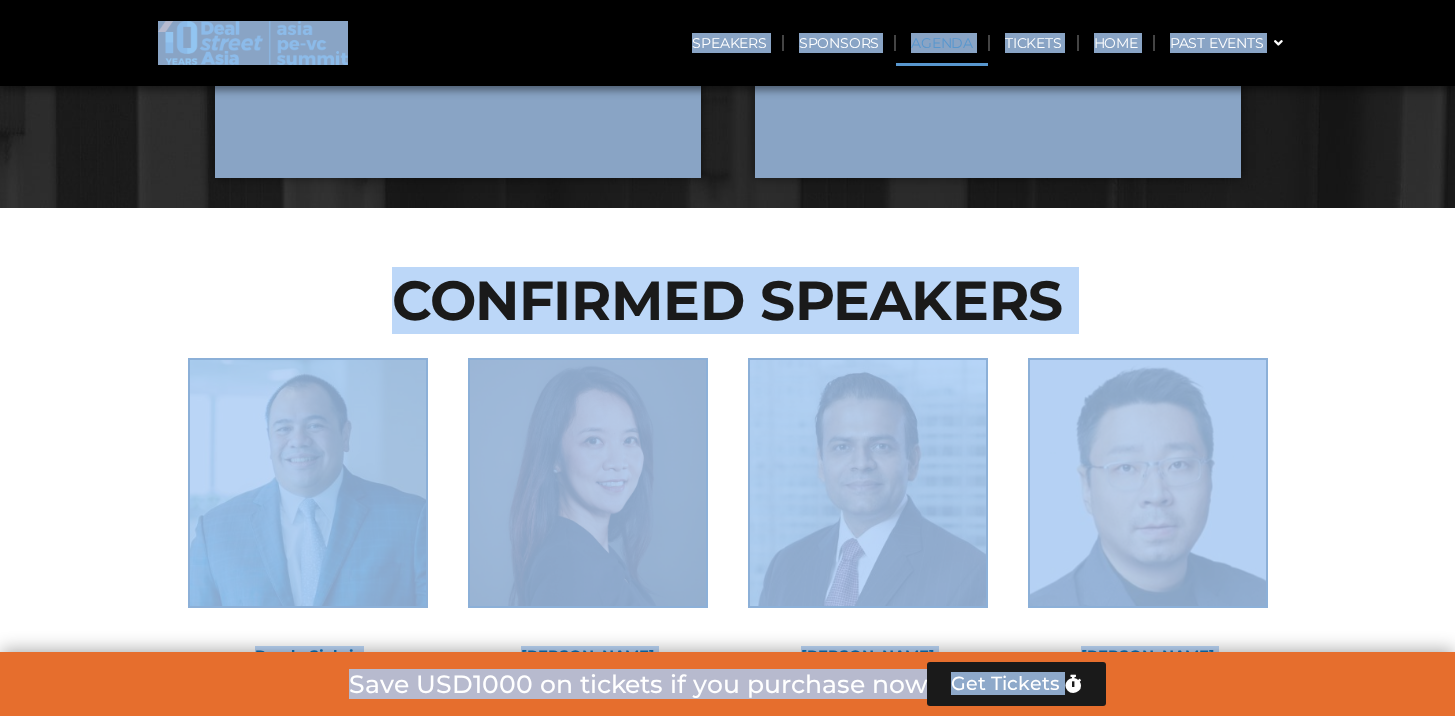 click on "Agenda" 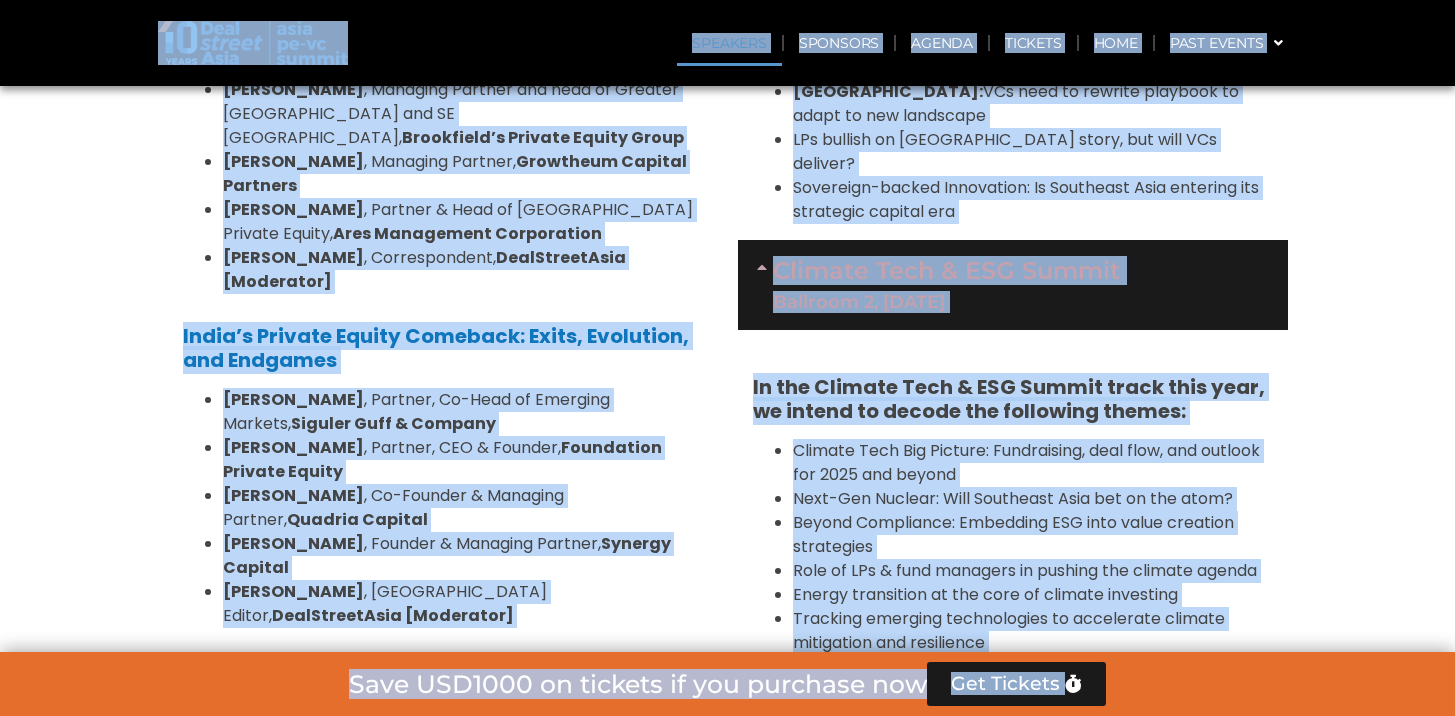 scroll, scrollTop: 1965, scrollLeft: 0, axis: vertical 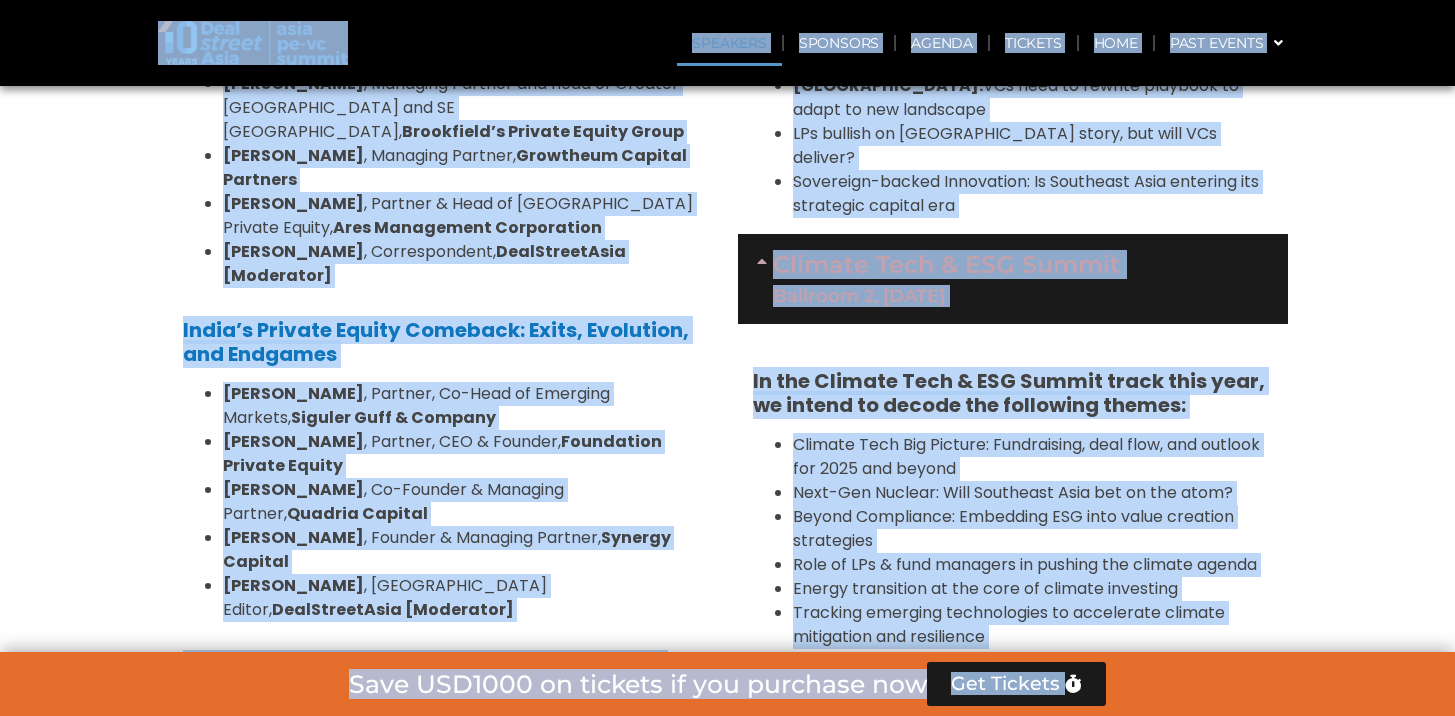 click on "Climate Tech Big Picture: Fundraising, deal flow, and outlook for 2025 and beyond
Next-Gen Nuclear: Will Southeast Asia bet on the atom?
Beyond Compliance: Embedding ESG into value creation strategies
Role of LPs & fund managers in pushing the climate agenda
Energy transition at the core of climate investing
Tracking emerging technologies to accelerate climate mitigation and resilience" at bounding box center [1013, 541] 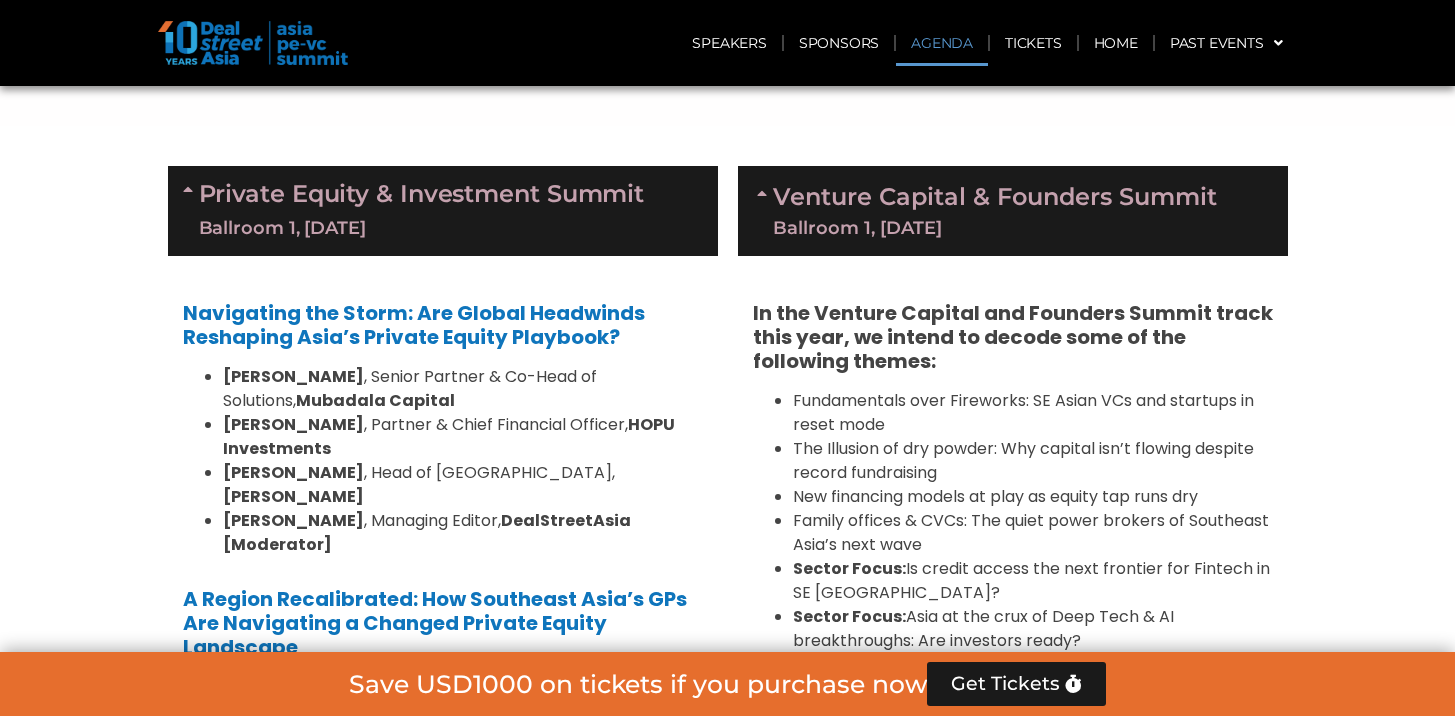 scroll, scrollTop: 1238, scrollLeft: 0, axis: vertical 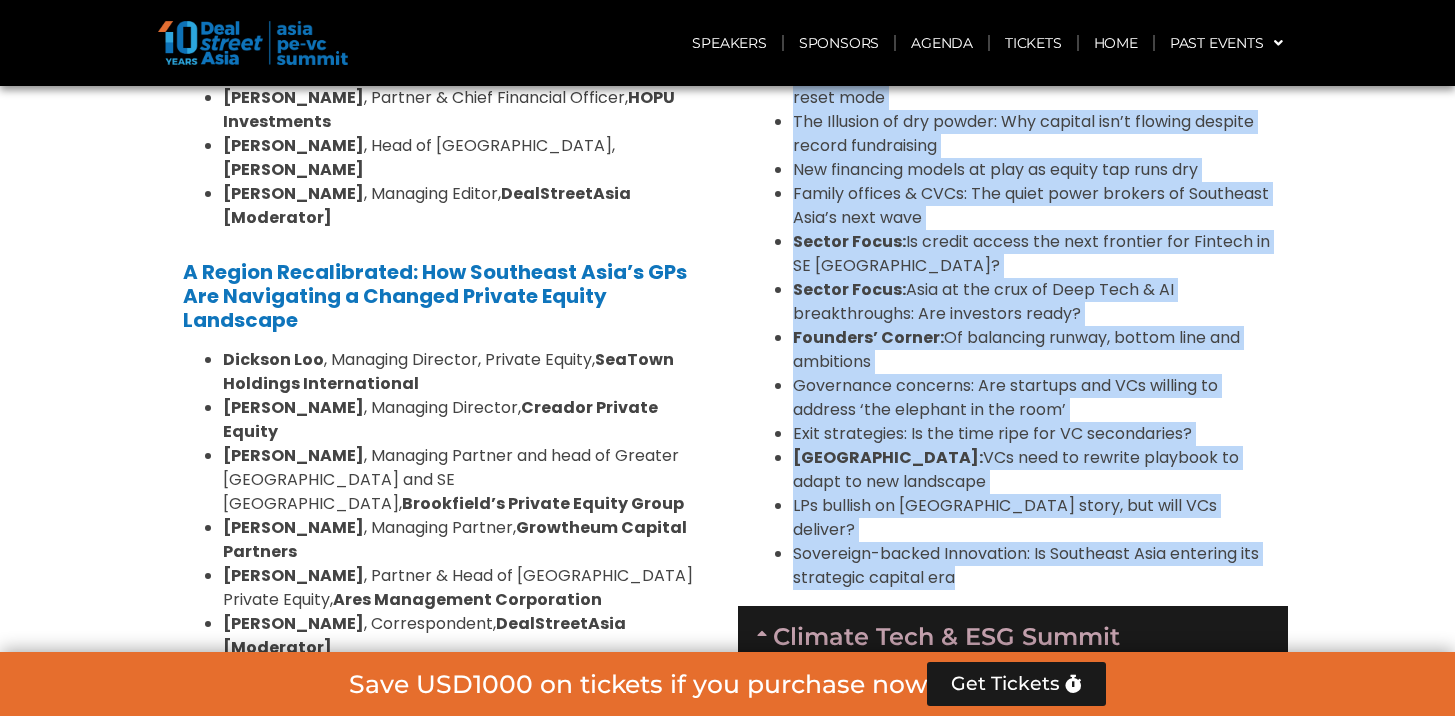 drag, startPoint x: 749, startPoint y: 227, endPoint x: 983, endPoint y: 437, distance: 314.41373 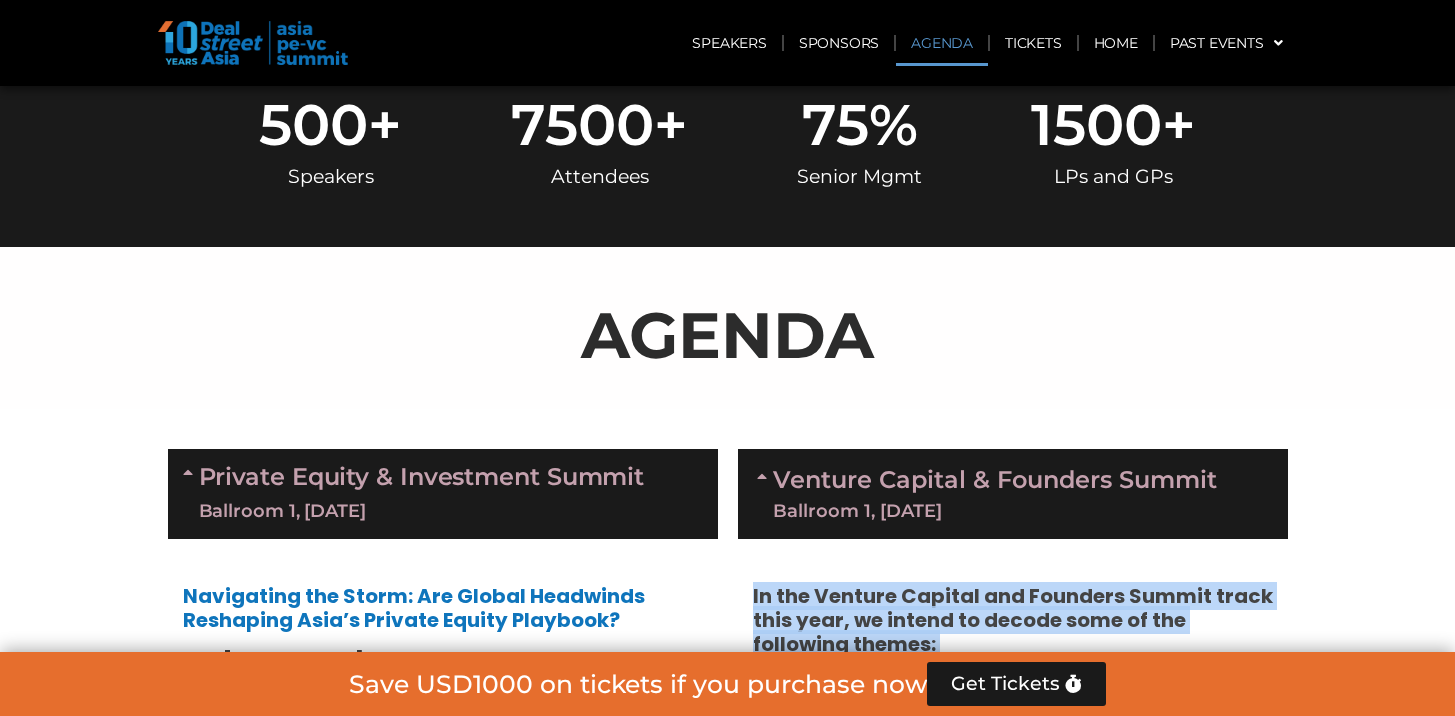 scroll, scrollTop: 972, scrollLeft: 0, axis: vertical 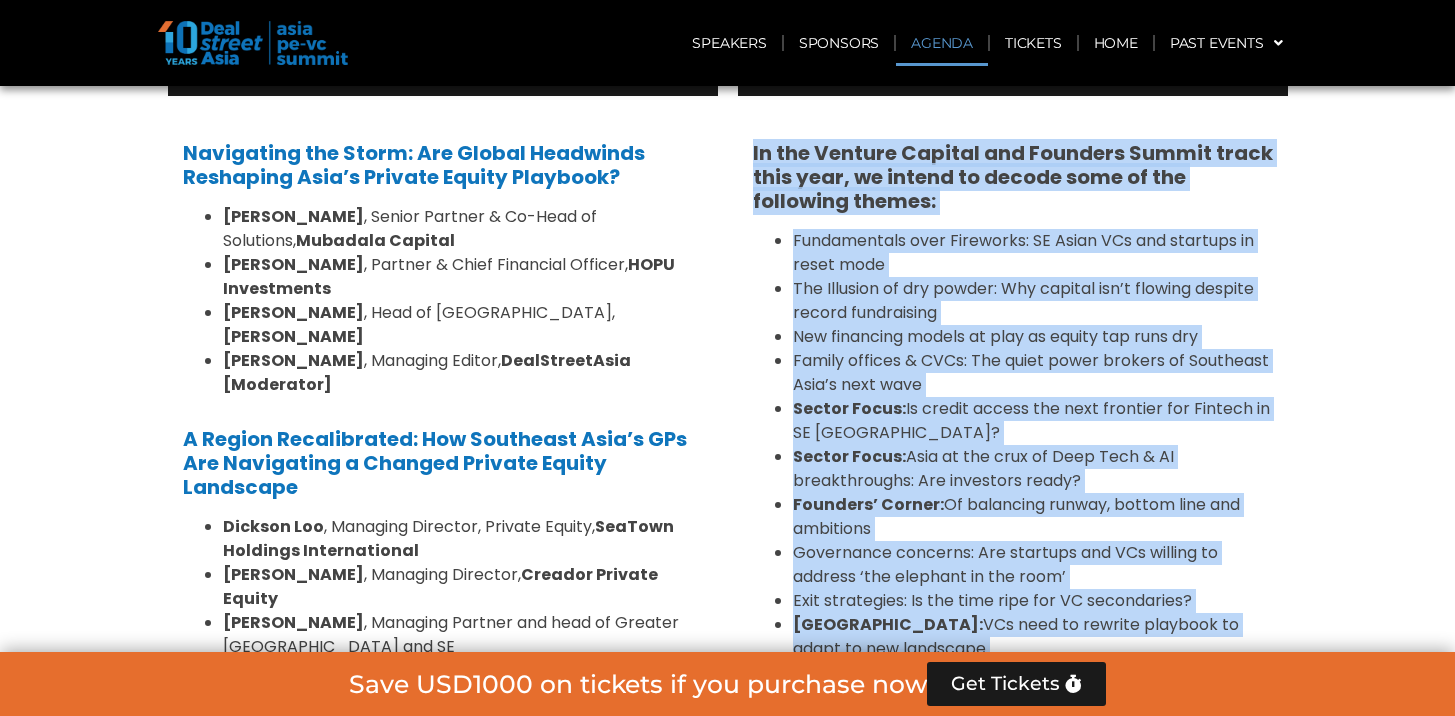 copy on "In the Venture Capital and Founders Summit track this year, we intend to decode some of the following themes:
Fundamentals over Fireworks: SE Asian VCs and startups in reset mode
The Illusion of dry powder: Why capital isn’t flowing despite record fundraising
New financing models at play as equity tap runs dry
Family offices & CVCs: The quiet power brokers of [GEOGRAPHIC_DATA]’s next wave
Sector Focus:  Is credit access the next frontier for Fintech in SE [GEOGRAPHIC_DATA]?
Sector Focus:  Asia at the crux of Deep Tech & AI breakthroughs: Are investors ready?
Founders’ Corner:  Of balancing runway, bottom line and ambitions
Governance concerns: Are startups and VCs willing to address ‘the elephant in the room’
Exit strategies: Is the time ripe for VC secondaries?
China:  VCs need to rewrite playbook to adapt to new landscape
LPs bullish on India story, but will VCs deliver?
Sovereign-backed Innovation: Is Southeast Asia entering its strategic capital era" 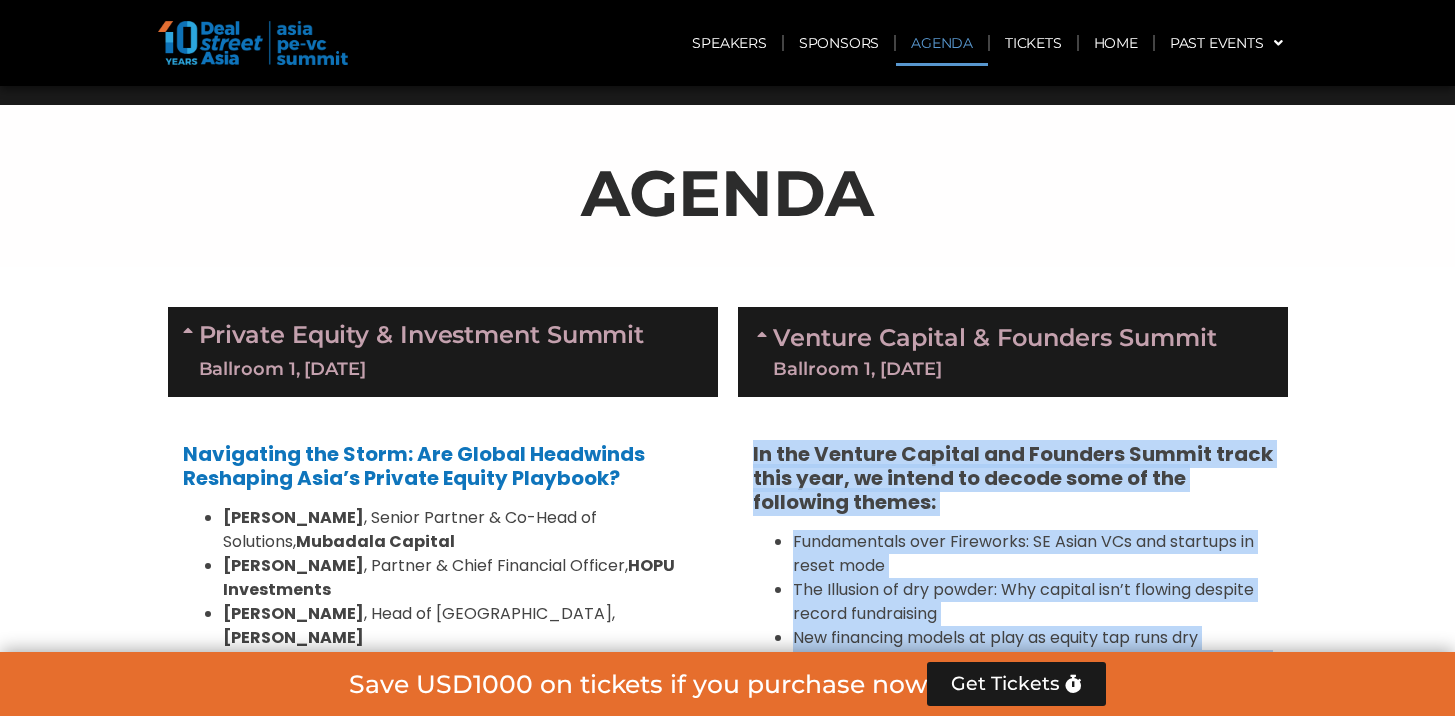 scroll, scrollTop: 1104, scrollLeft: 0, axis: vertical 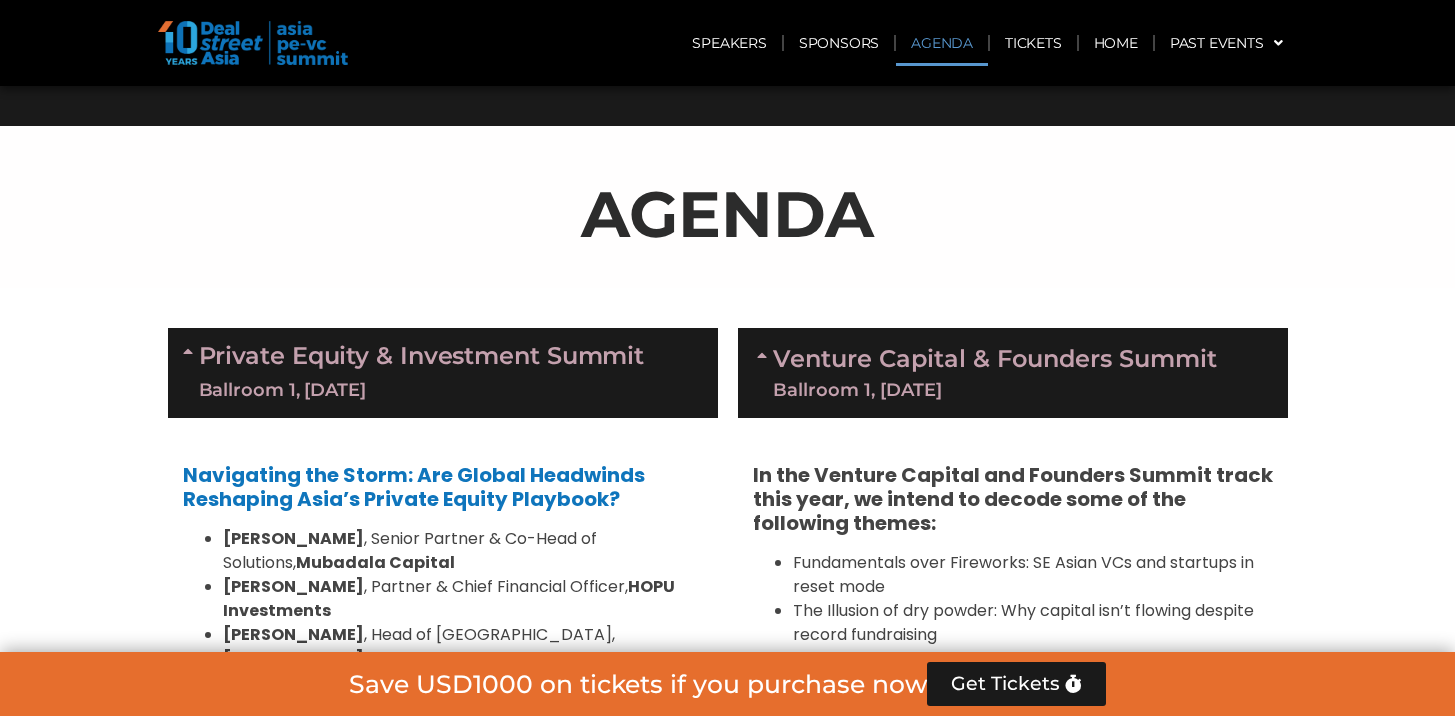 click on "In the Venture Capital and Founders Summit track this year, we intend to decode some of the following themes:" at bounding box center [1013, 499] 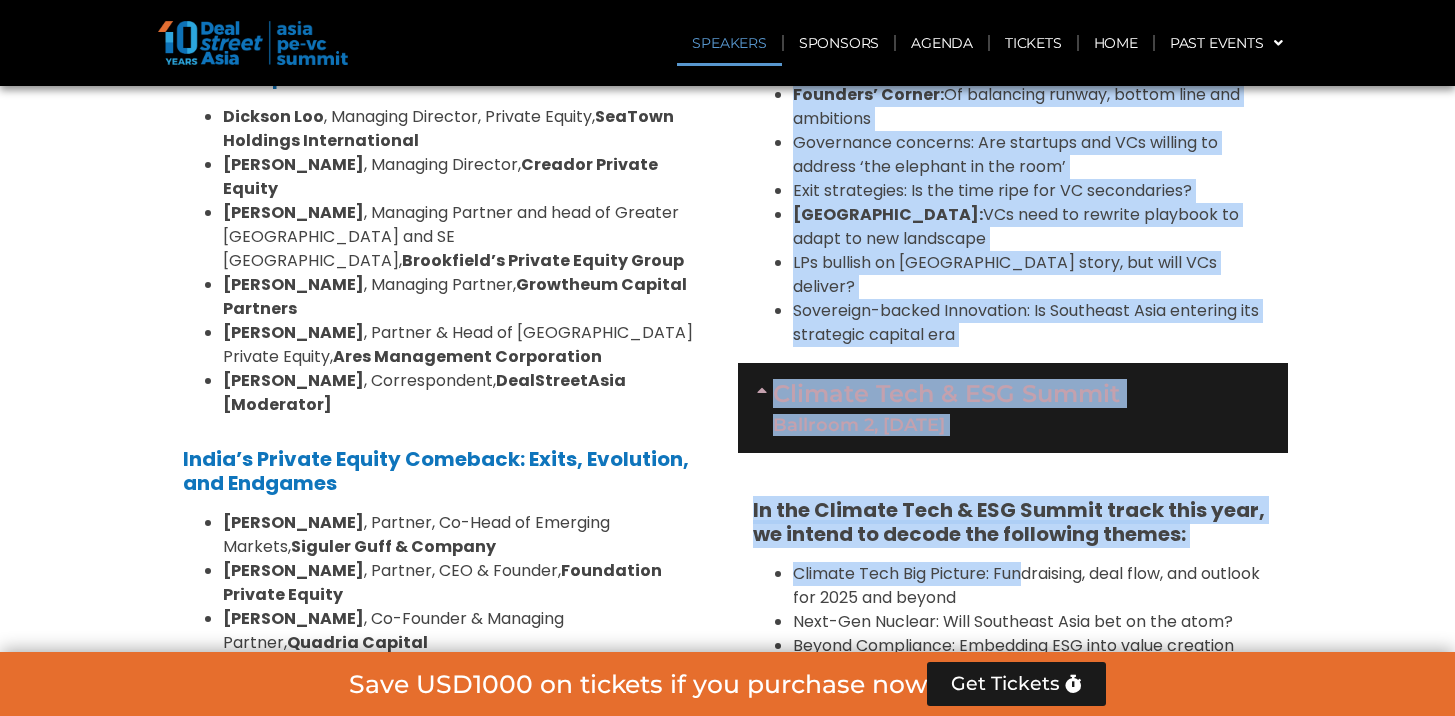 scroll, scrollTop: 2133, scrollLeft: 0, axis: vertical 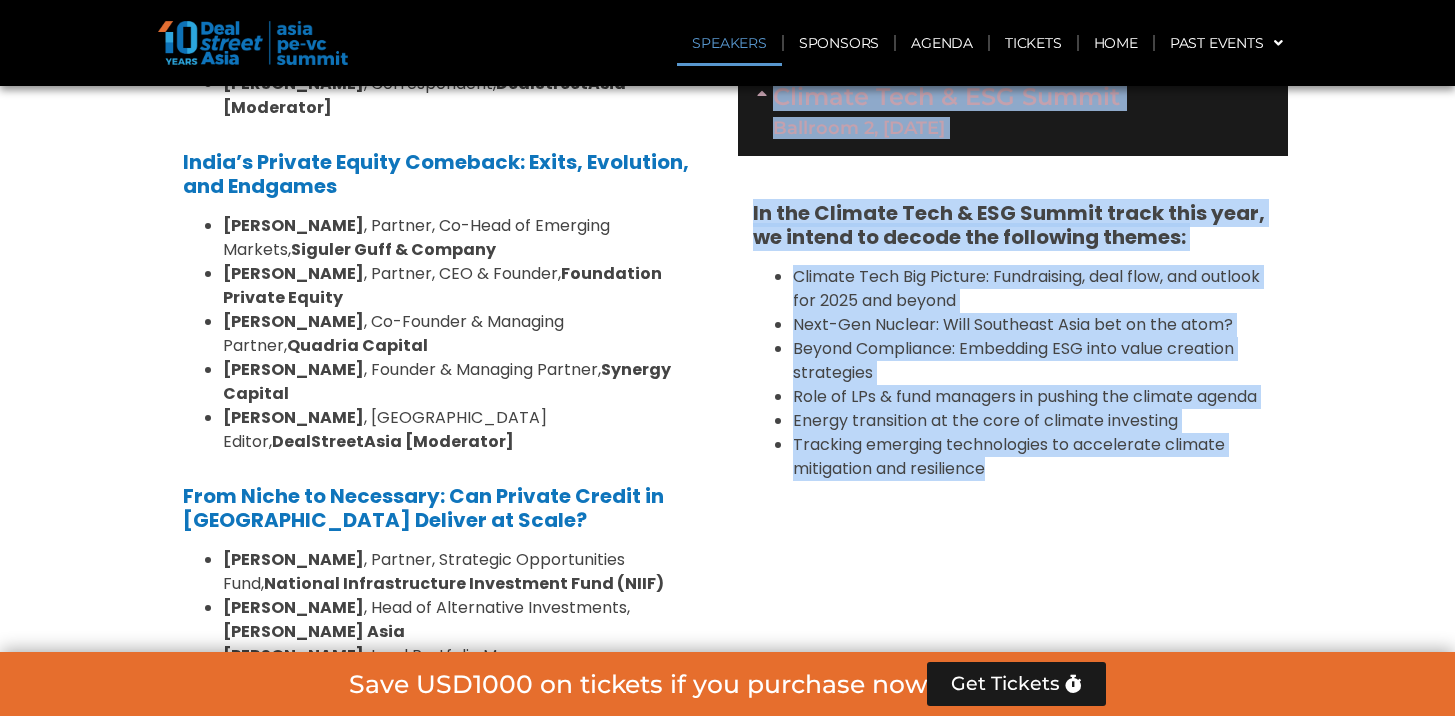 drag, startPoint x: 752, startPoint y: 360, endPoint x: 1037, endPoint y: 374, distance: 285.34366 